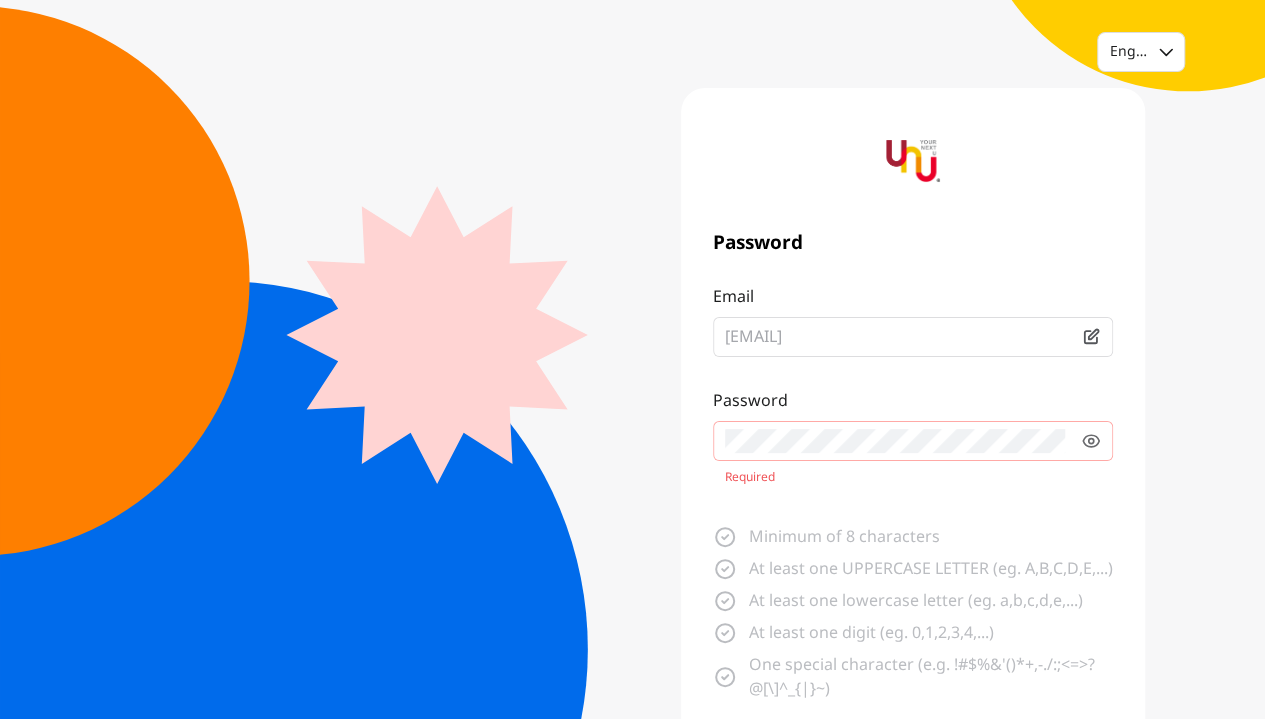 scroll, scrollTop: 0, scrollLeft: 0, axis: both 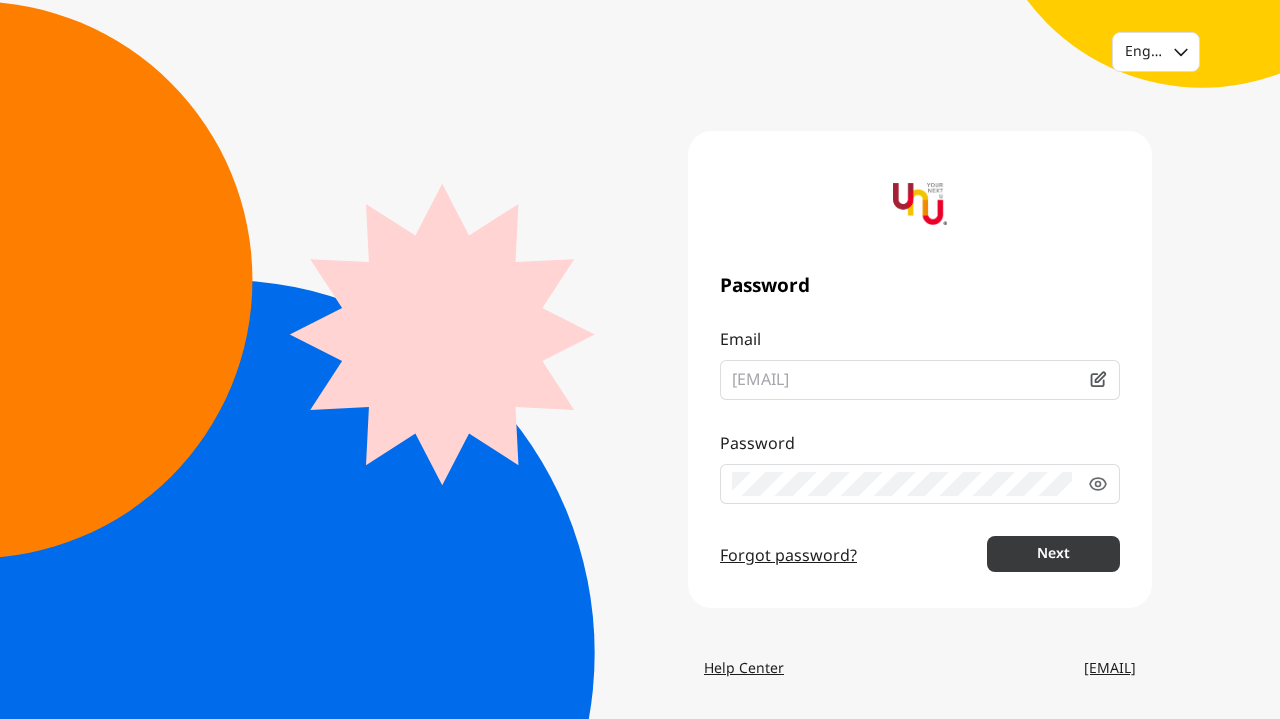 click on "Next" at bounding box center (1053, 554) 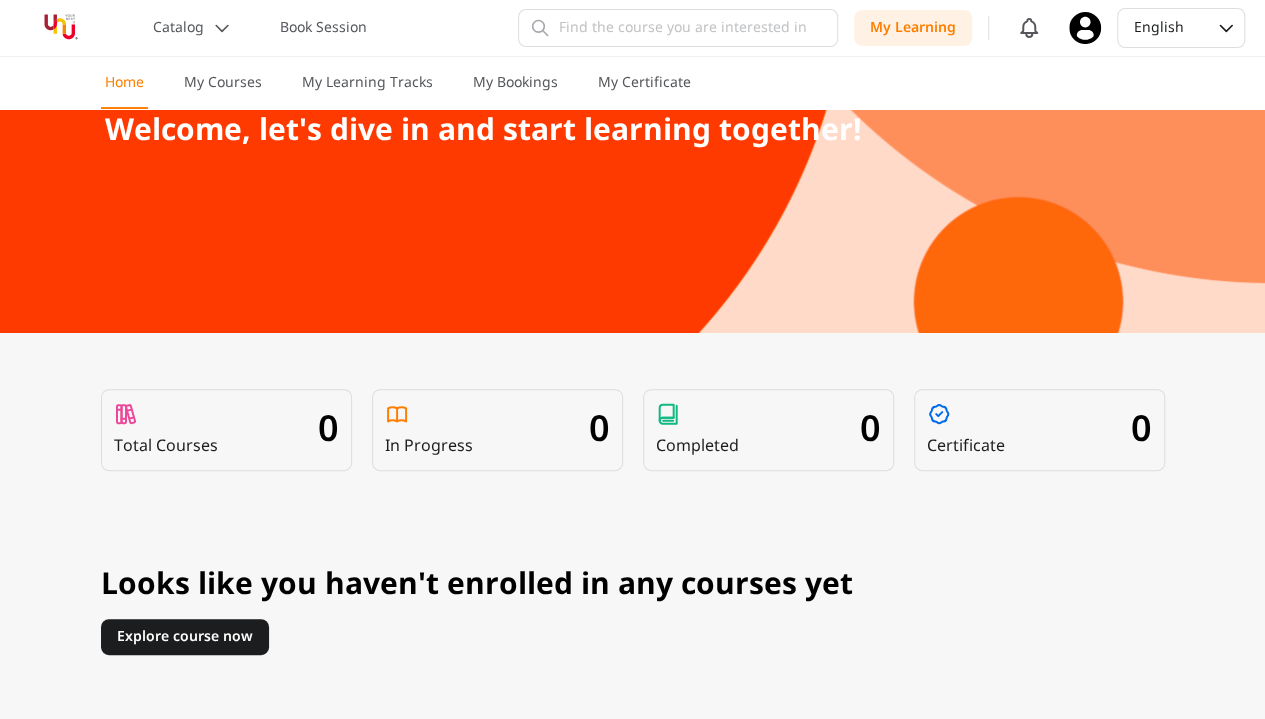 scroll, scrollTop: 300, scrollLeft: 0, axis: vertical 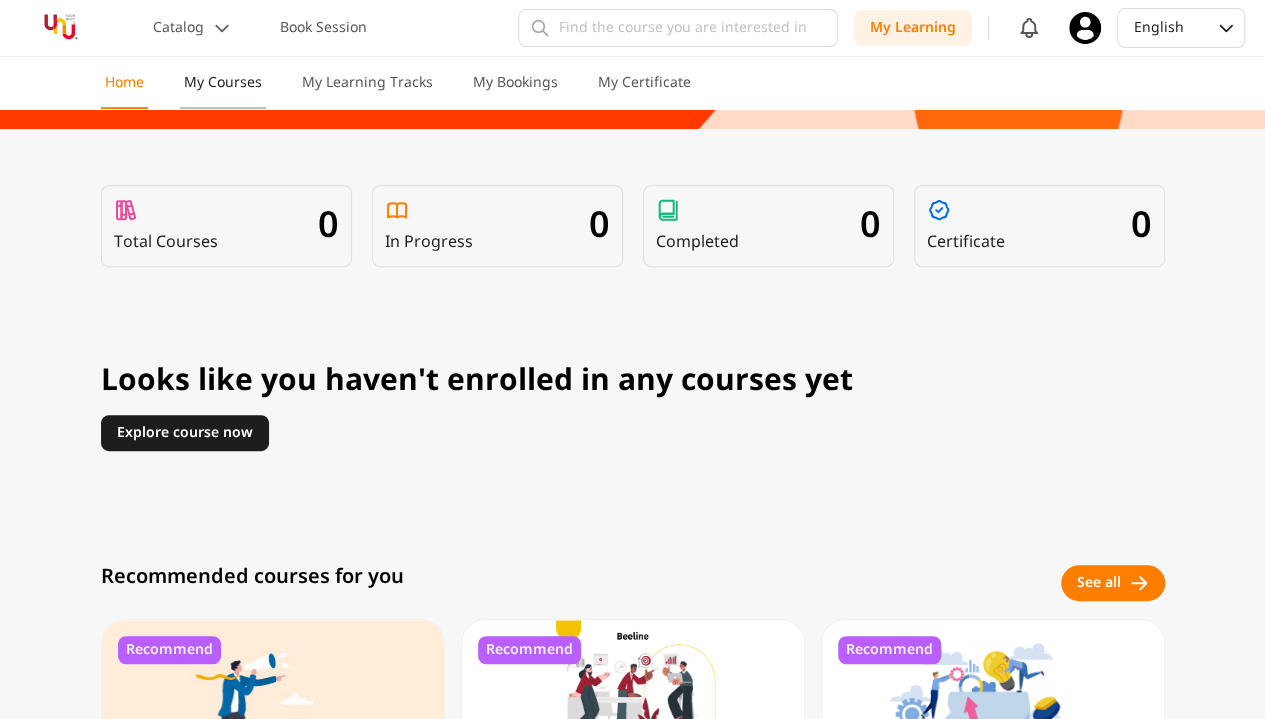 click on "My Courses" at bounding box center (223, 83) 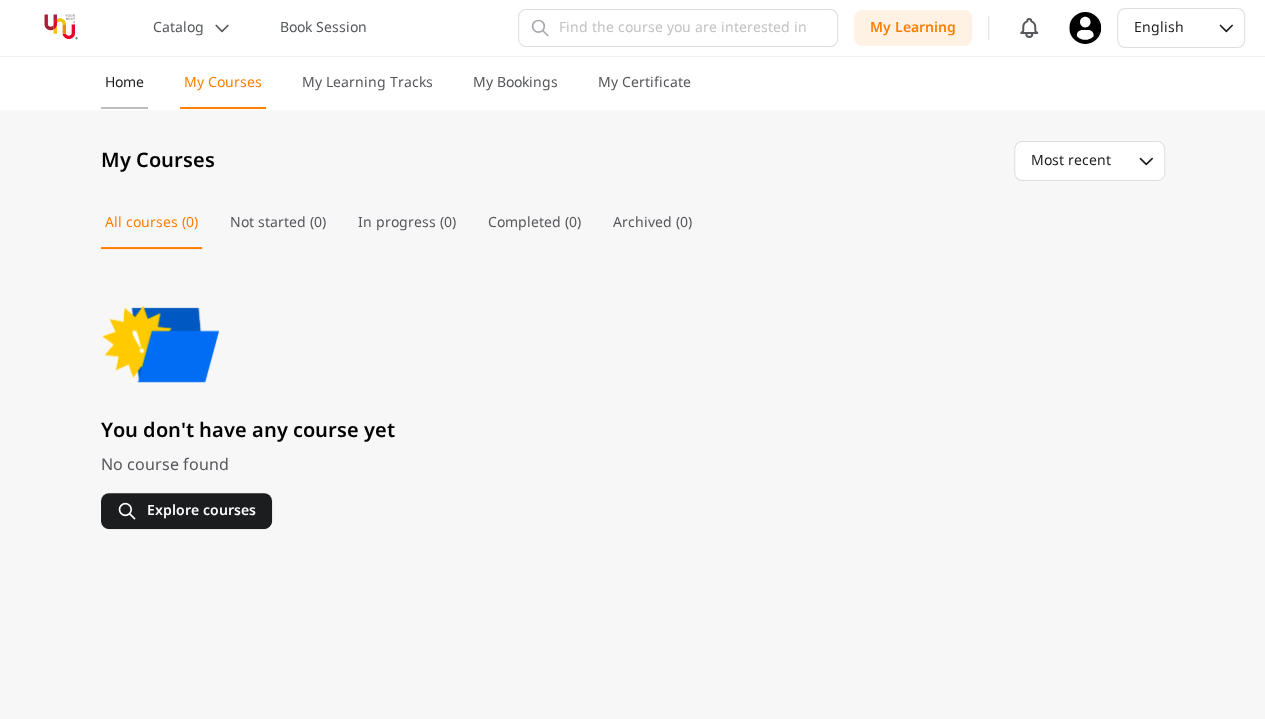 click on "Home" at bounding box center (124, 83) 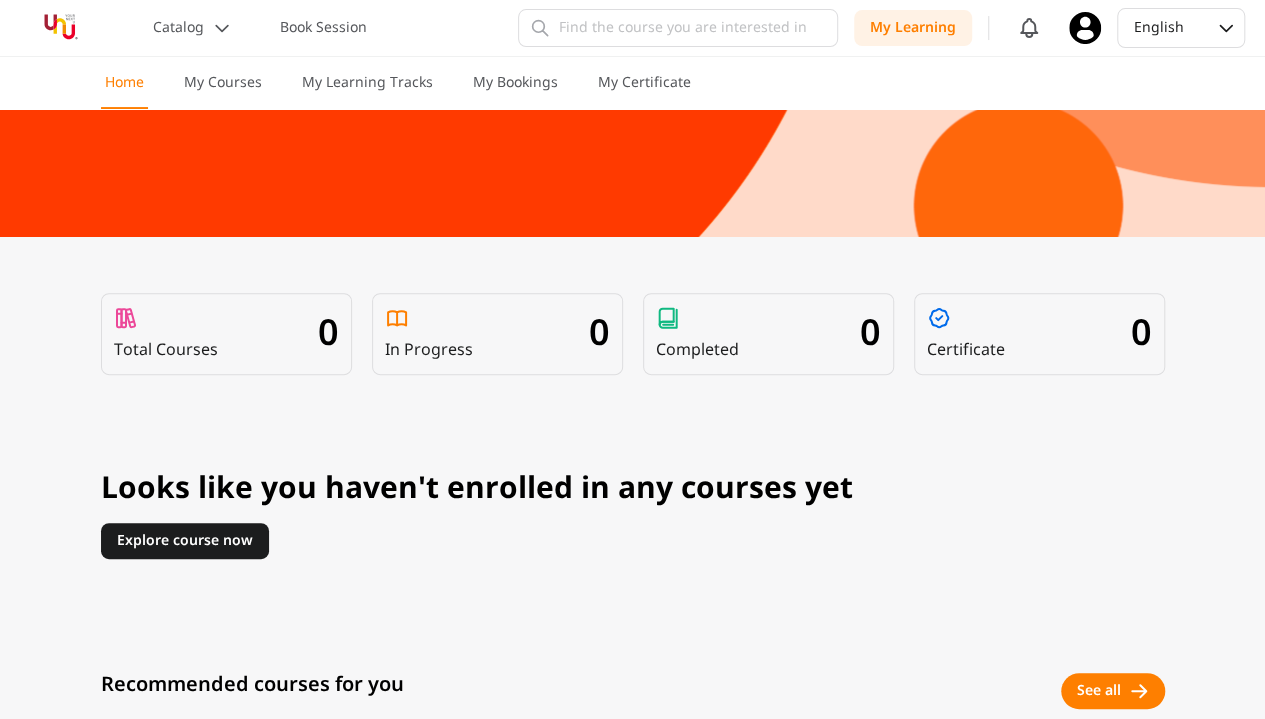 scroll, scrollTop: 220, scrollLeft: 0, axis: vertical 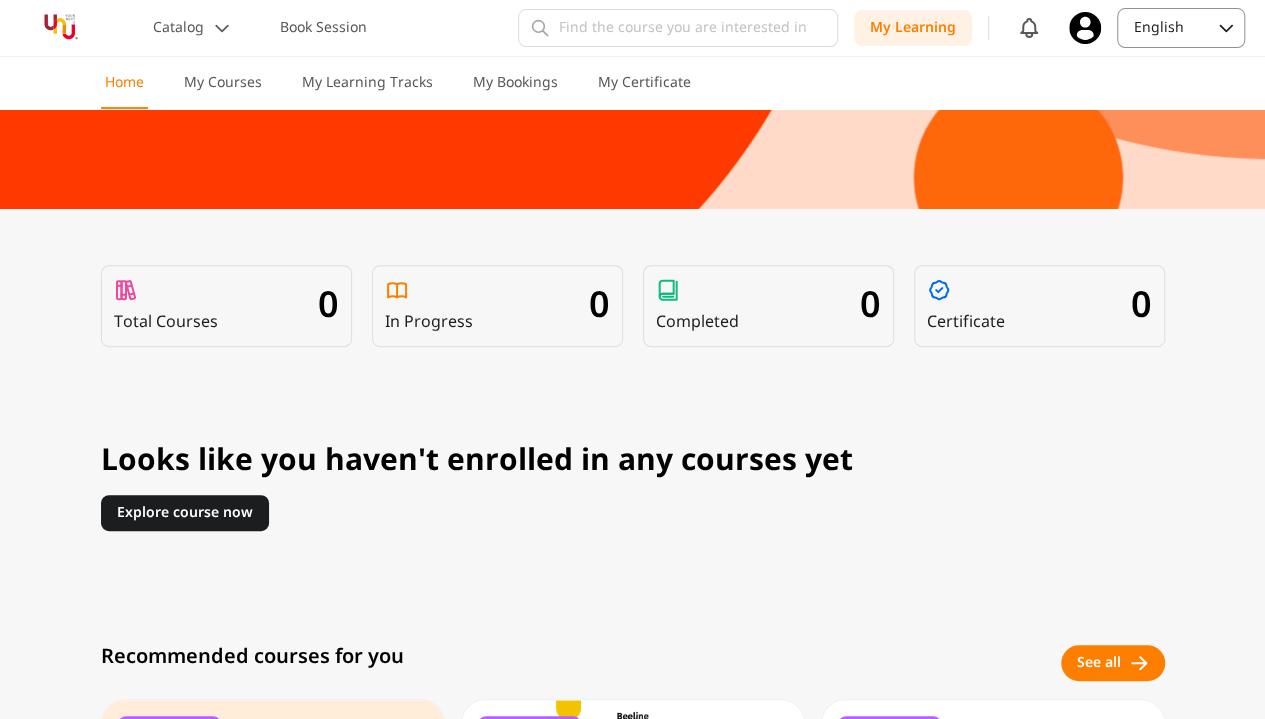 click on "English" at bounding box center [1162, 28] 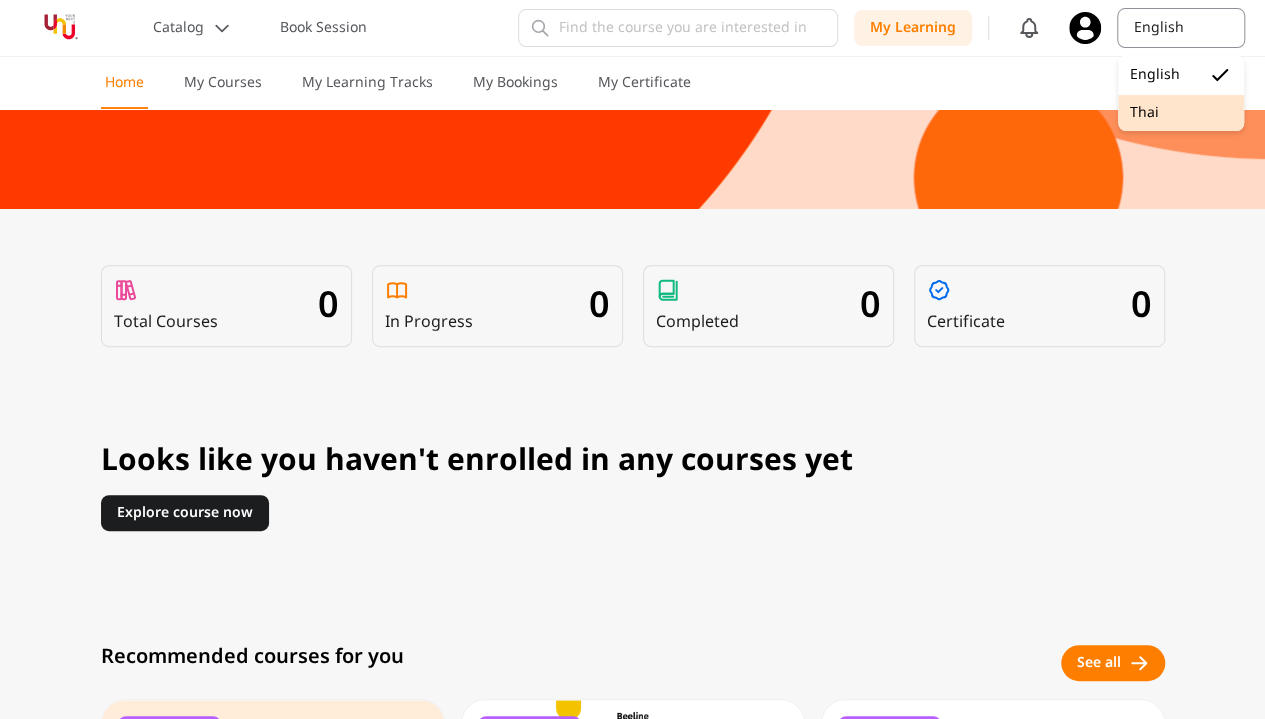 click on "Thai" at bounding box center (1181, 113) 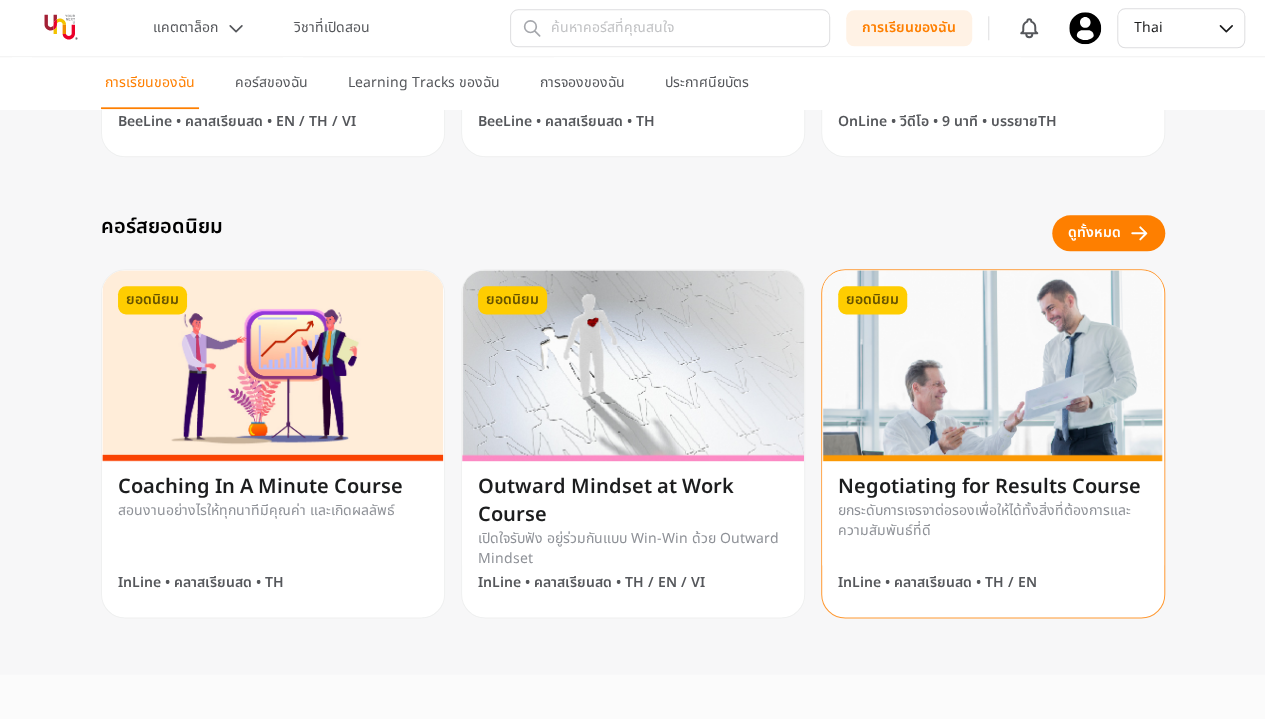 scroll, scrollTop: 1000, scrollLeft: 0, axis: vertical 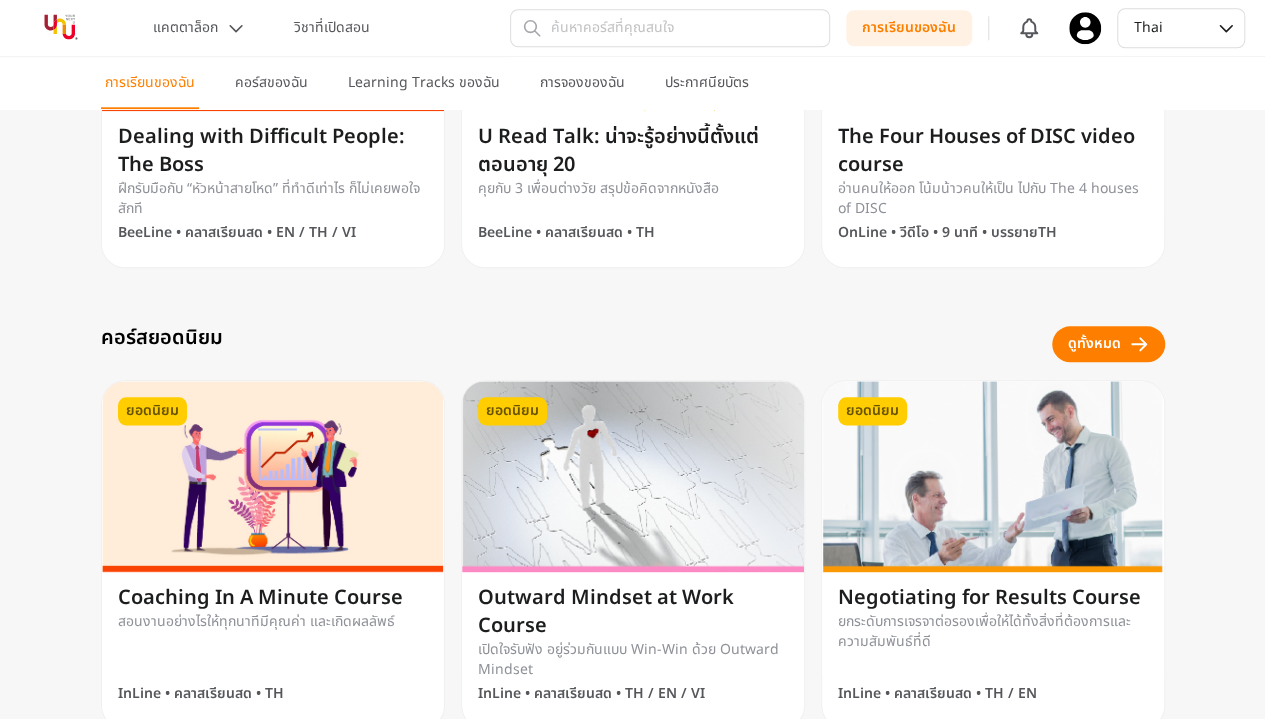 click on "ดูทั้งหมด" at bounding box center [1108, 344] 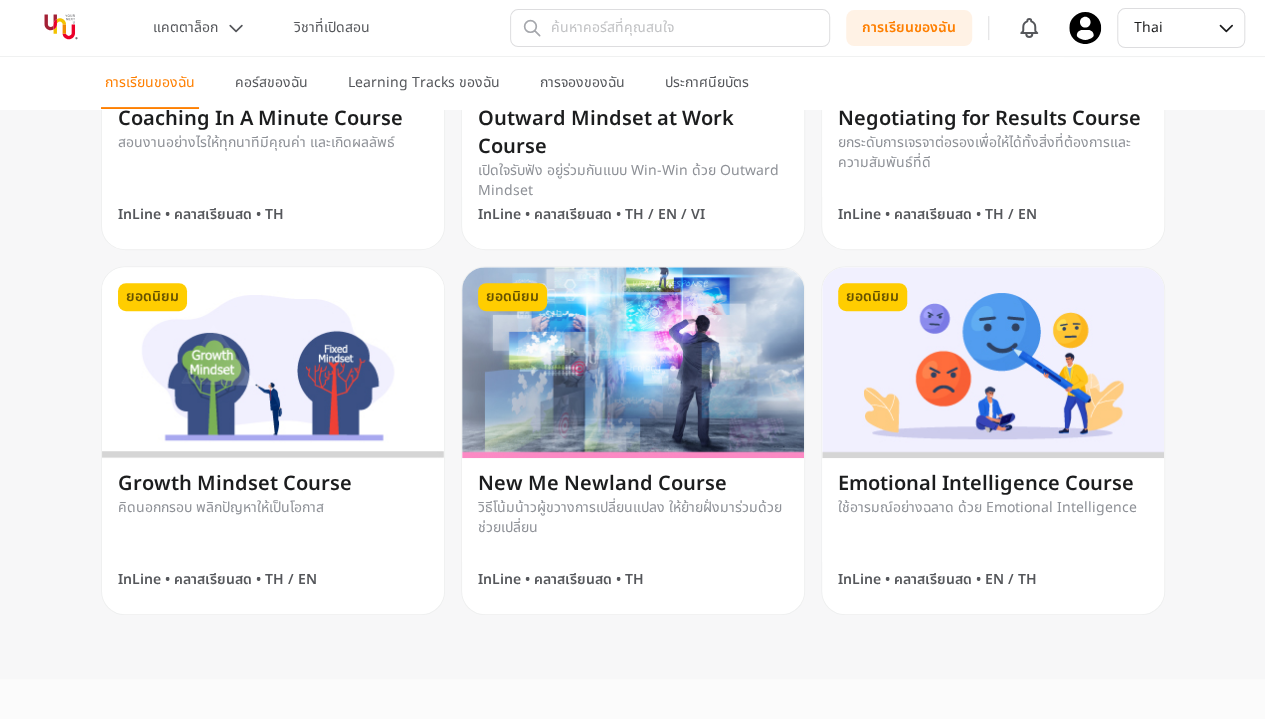 scroll, scrollTop: 0, scrollLeft: 0, axis: both 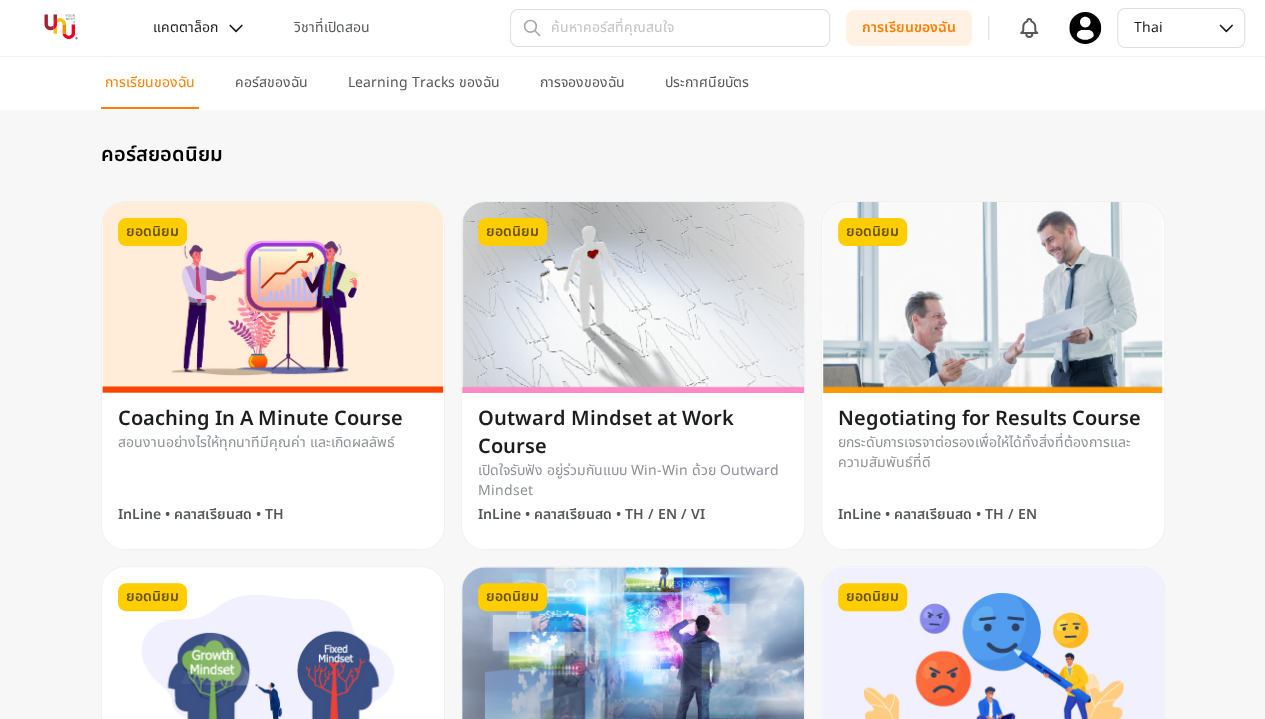 click 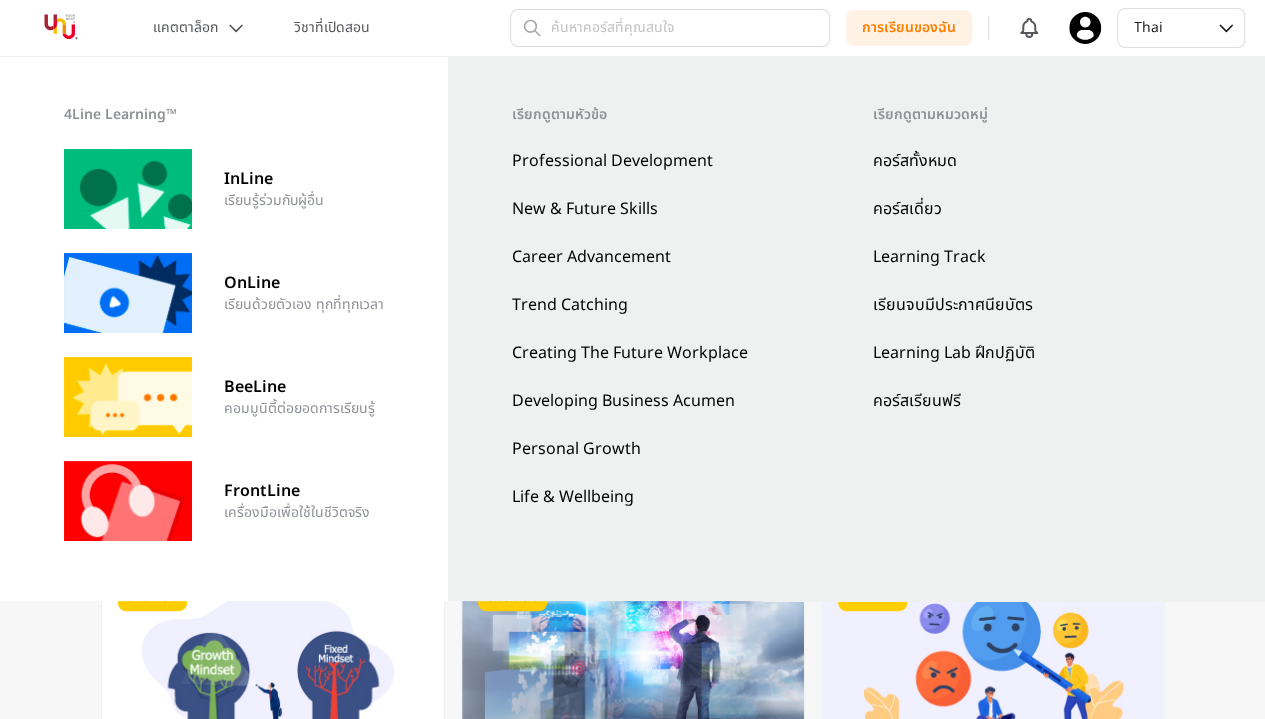click on "คอร์สทั้งหมด" at bounding box center (1037, 161) 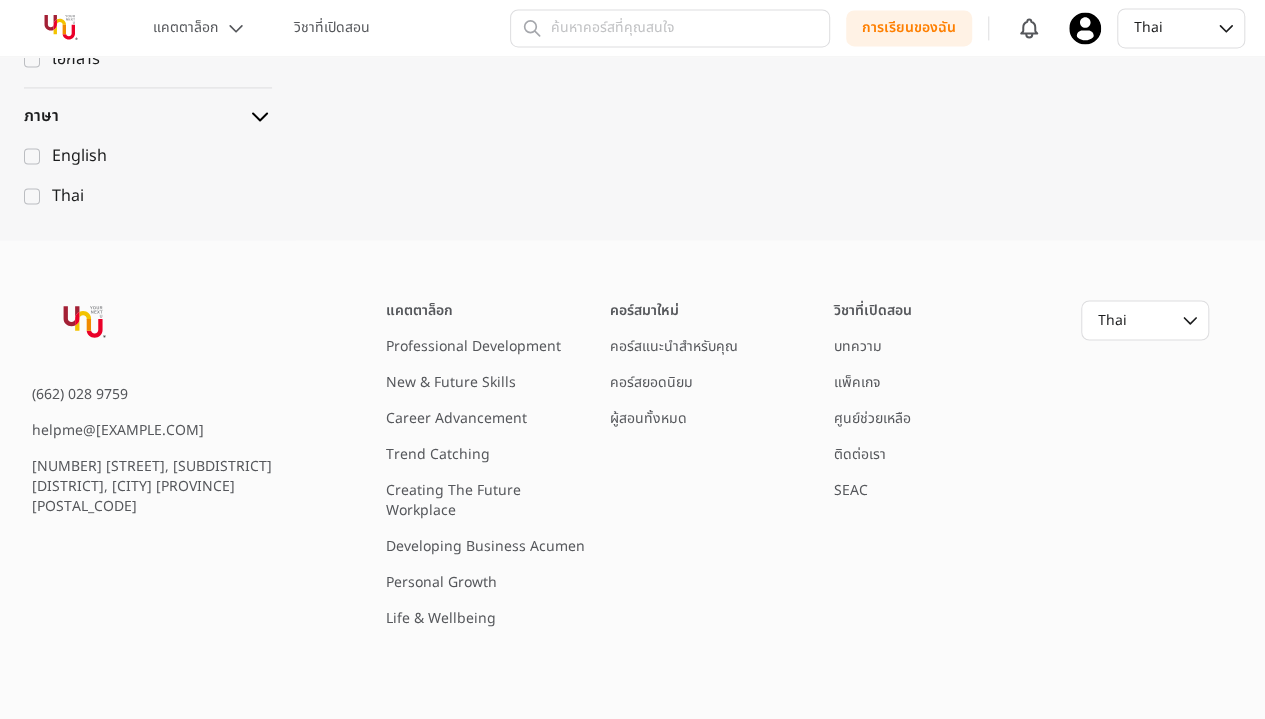 scroll, scrollTop: 1681, scrollLeft: 0, axis: vertical 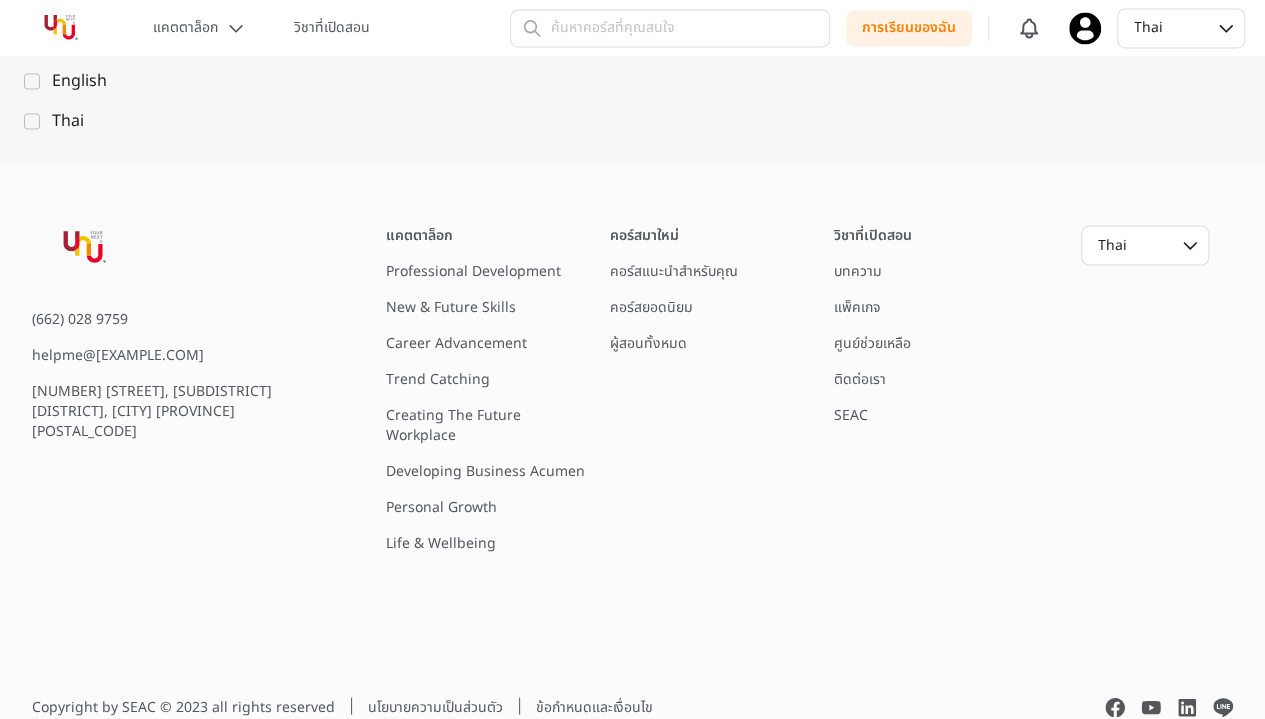 click on "New & Future Skills" at bounding box center (451, 306) 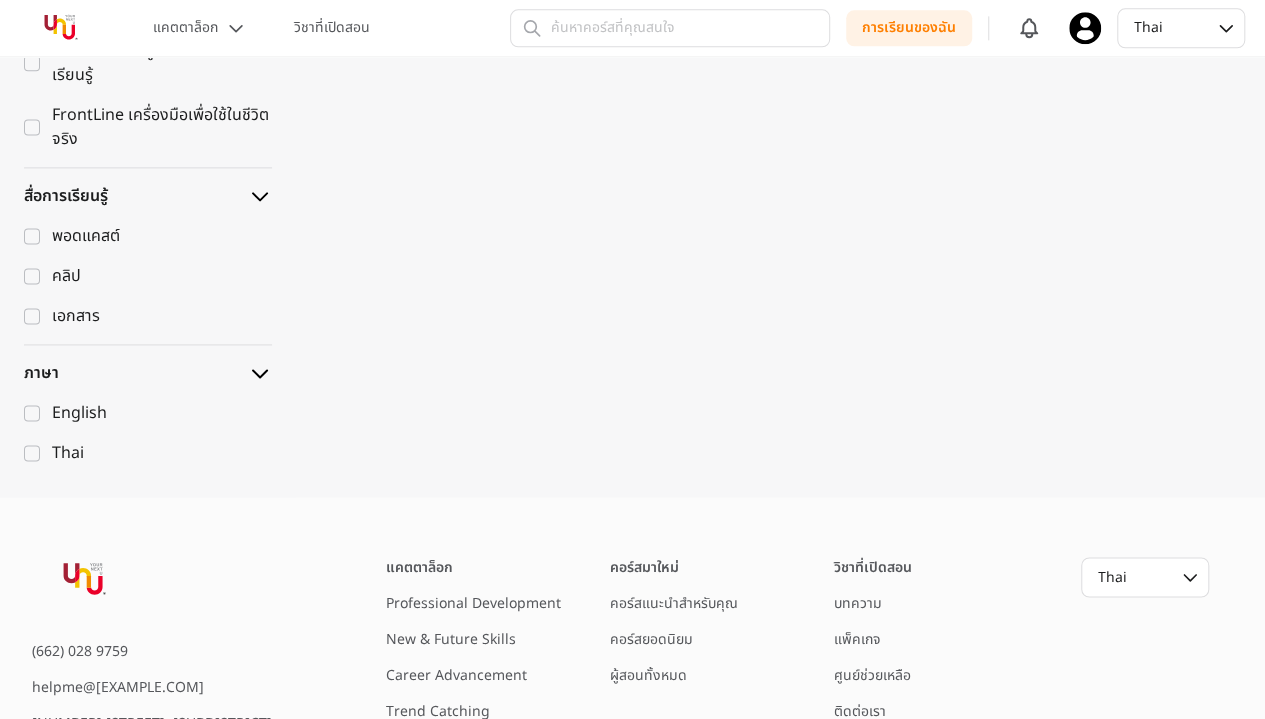 scroll, scrollTop: 1681, scrollLeft: 0, axis: vertical 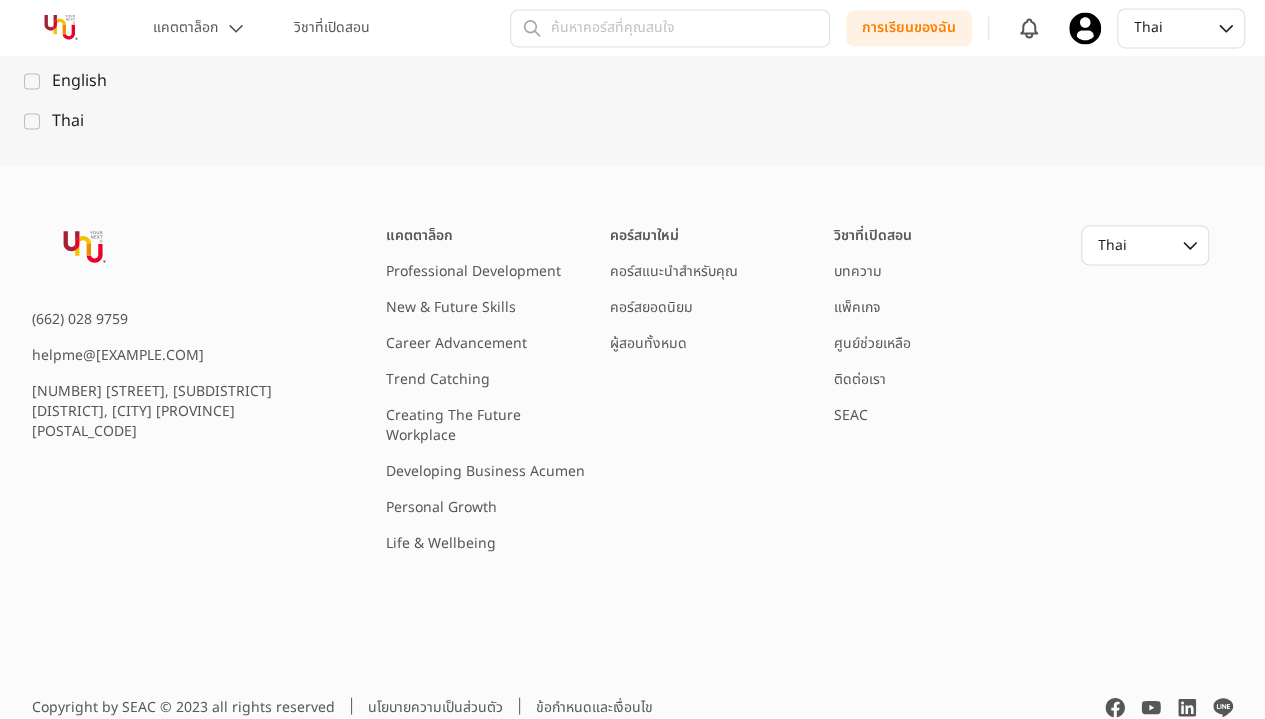 click on "Career Advancement" at bounding box center (456, 342) 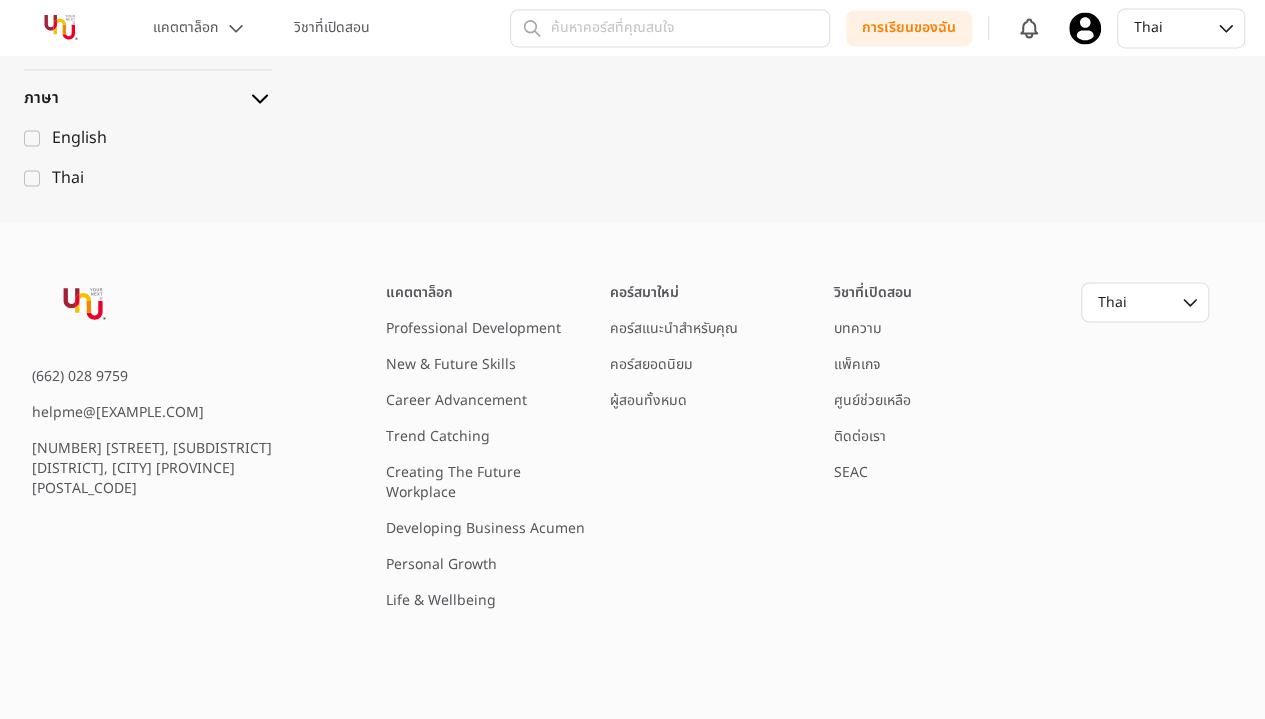 scroll, scrollTop: 1681, scrollLeft: 0, axis: vertical 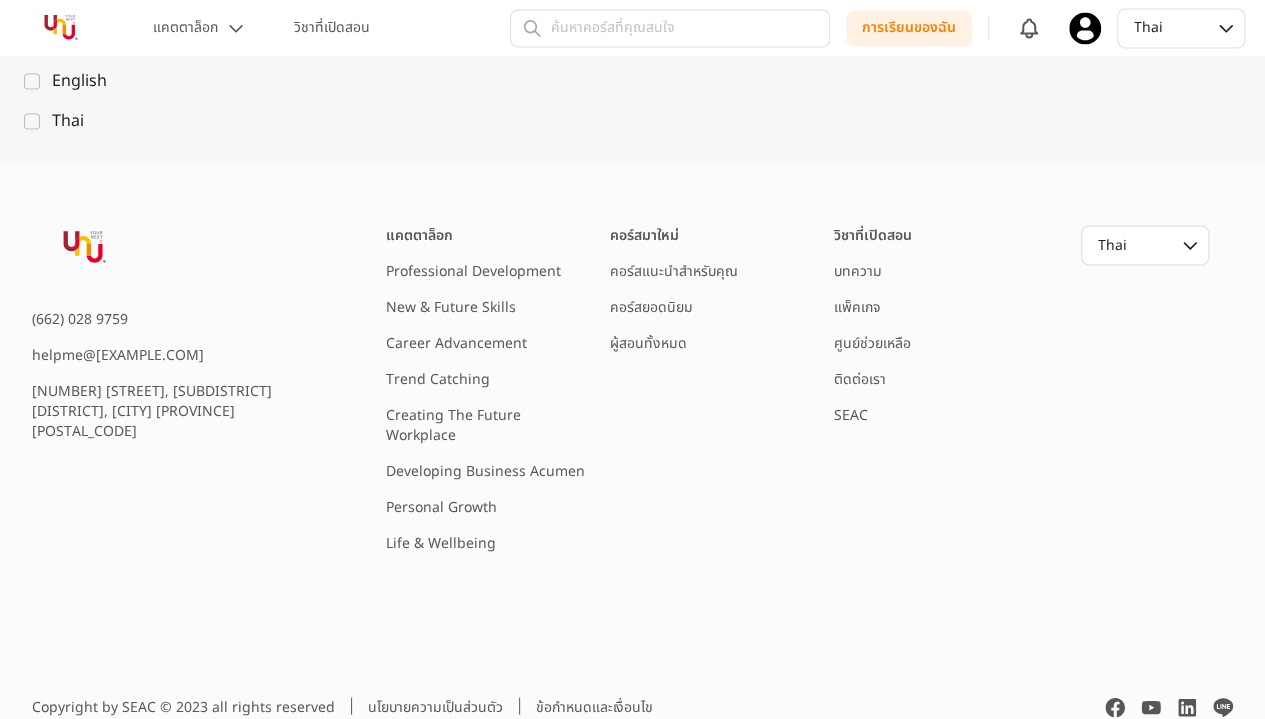 click on "Trend Catching" at bounding box center [438, 378] 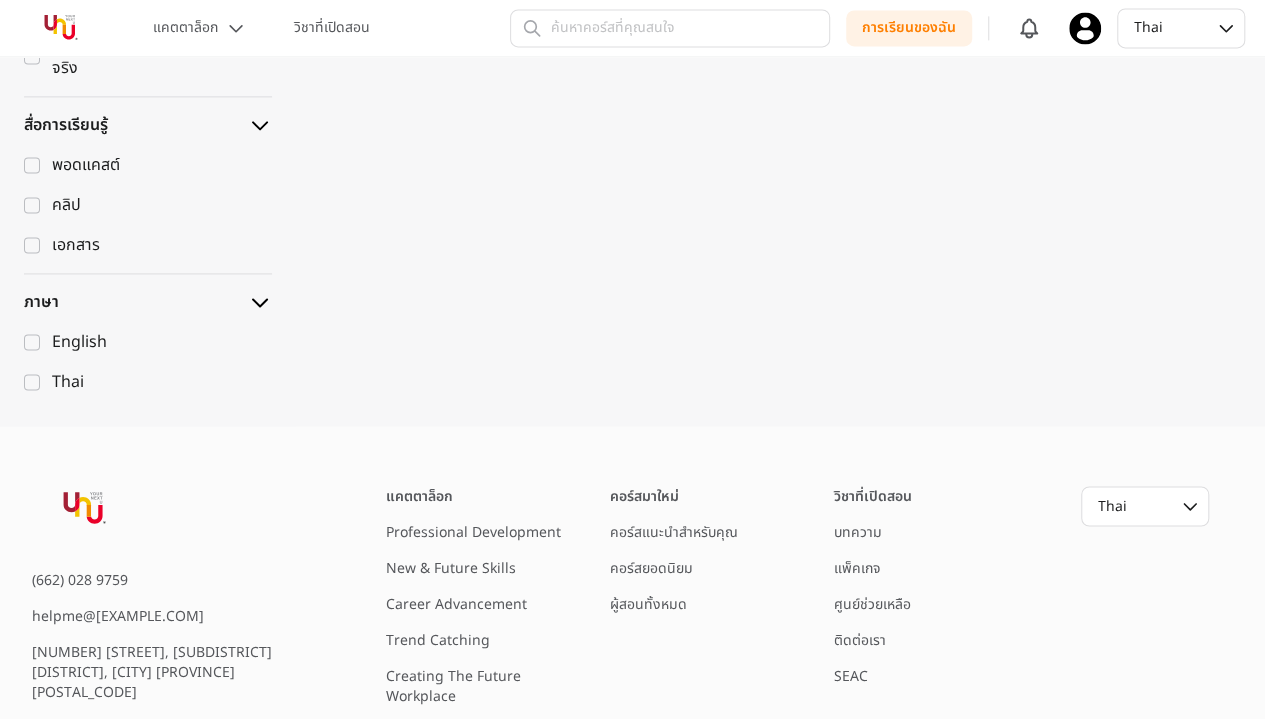scroll, scrollTop: 1600, scrollLeft: 0, axis: vertical 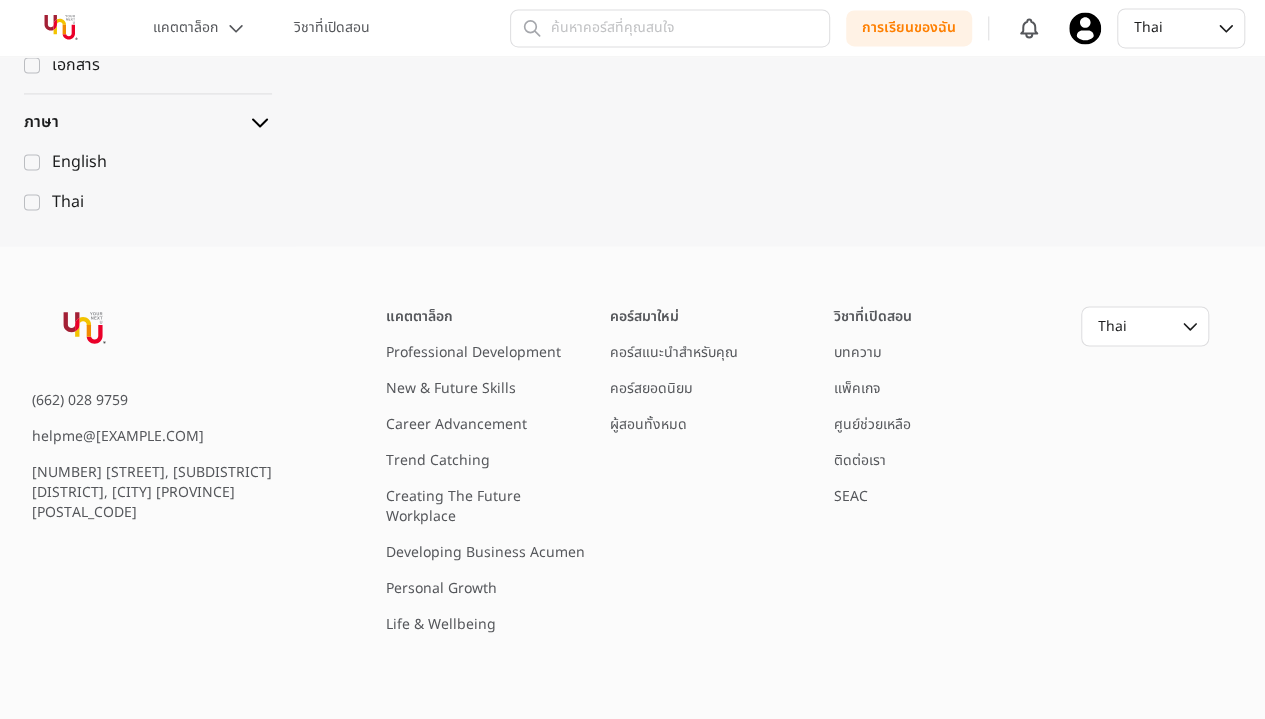click on "คอร์สแนะนำสำหรับคุณ" at bounding box center [674, 351] 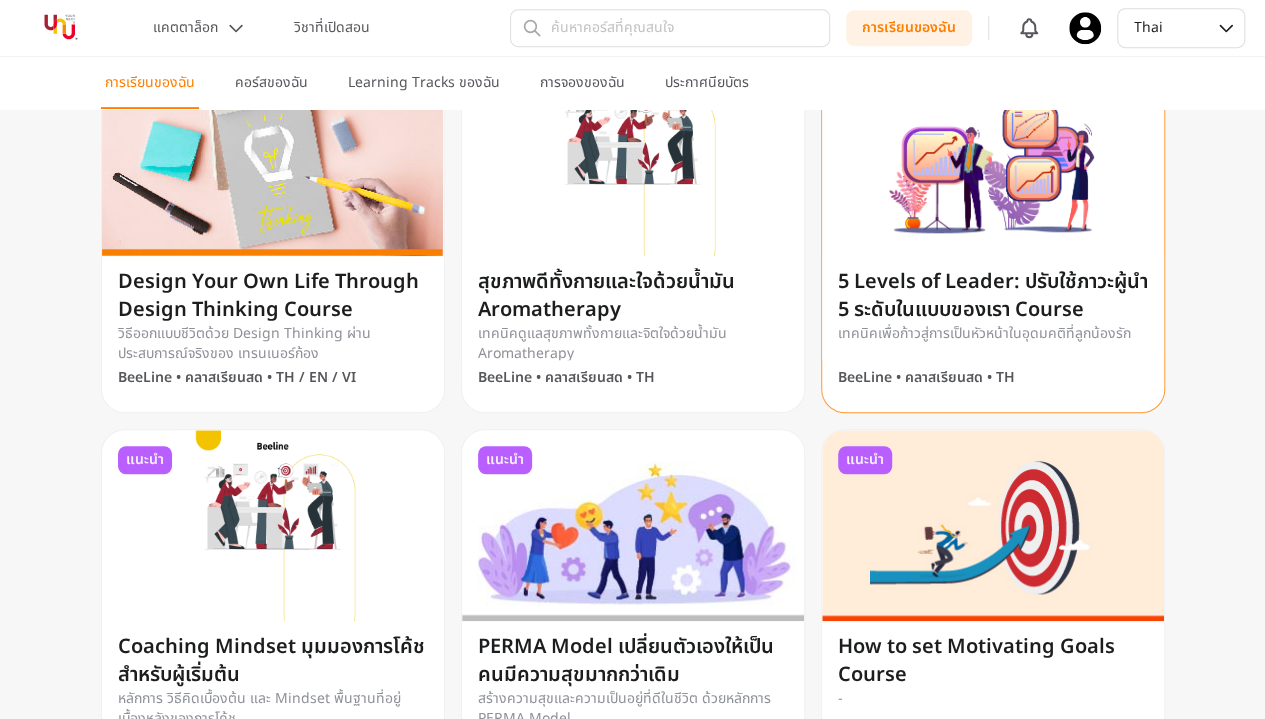 scroll, scrollTop: 600, scrollLeft: 0, axis: vertical 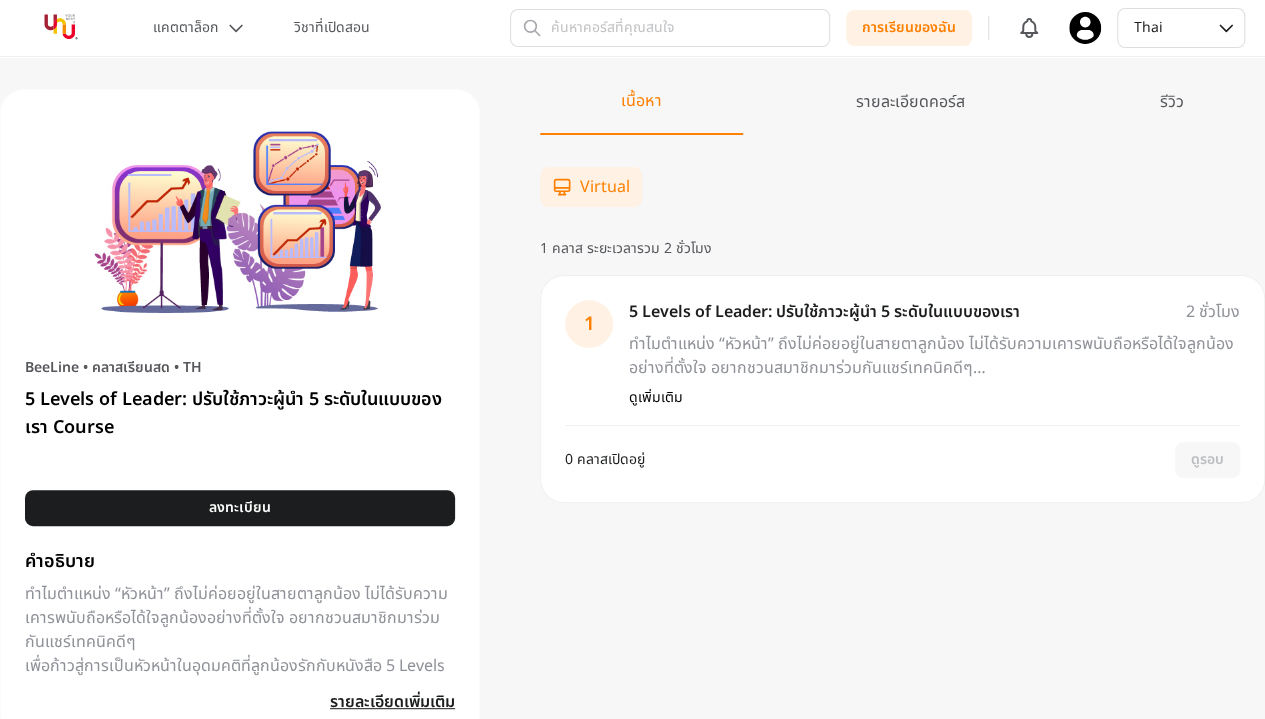 click on "ดูเพิ่มเติม" at bounding box center (656, 398) 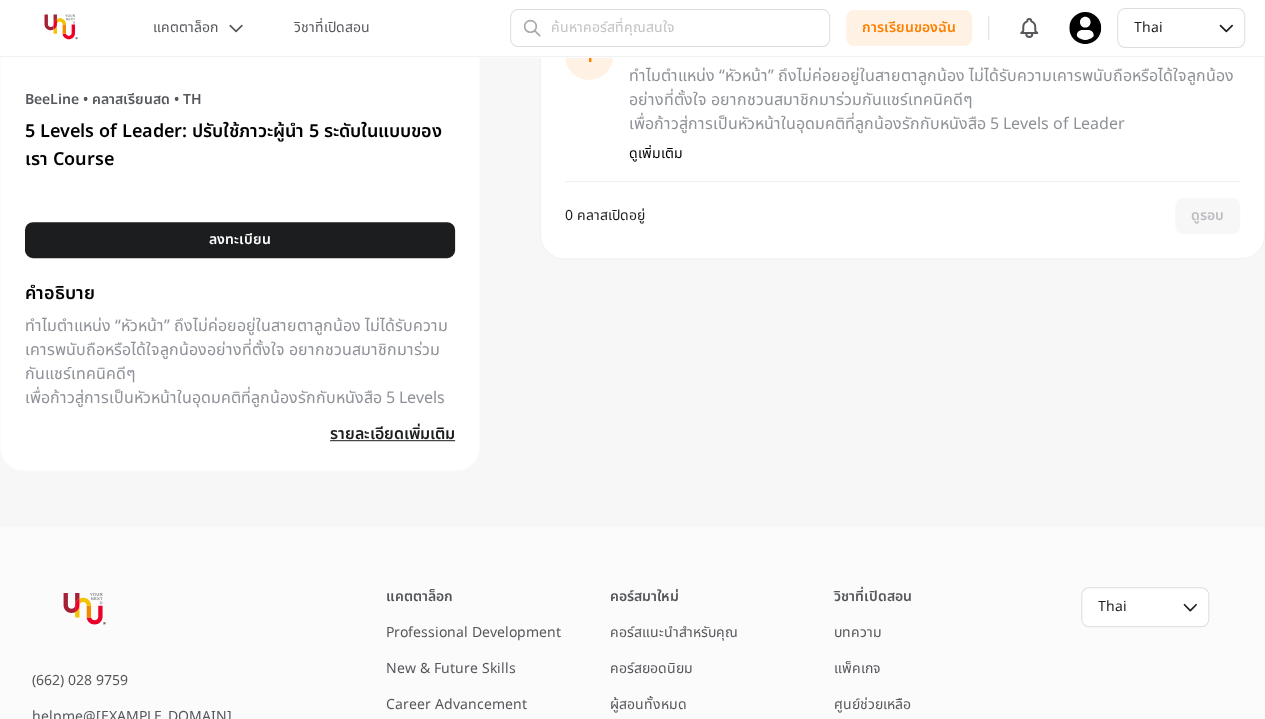 scroll, scrollTop: 300, scrollLeft: 0, axis: vertical 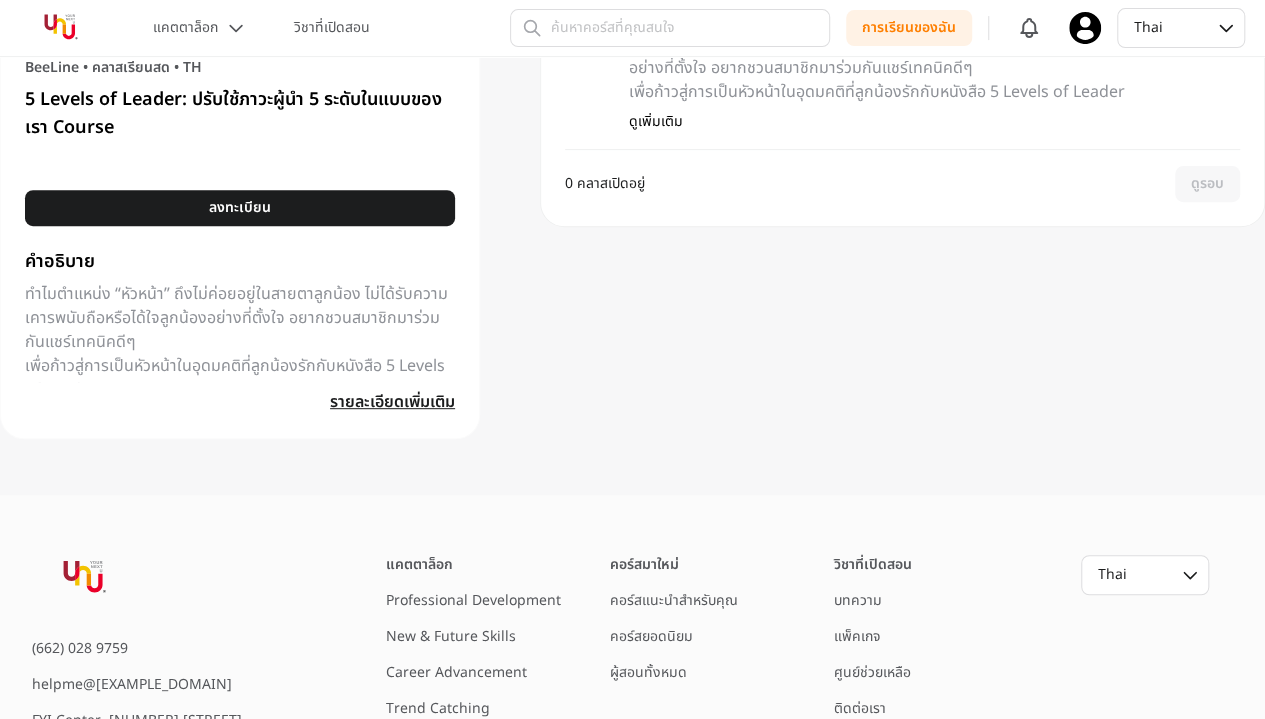 click on "รายละเอียดเพิ่มเติม" at bounding box center [392, 402] 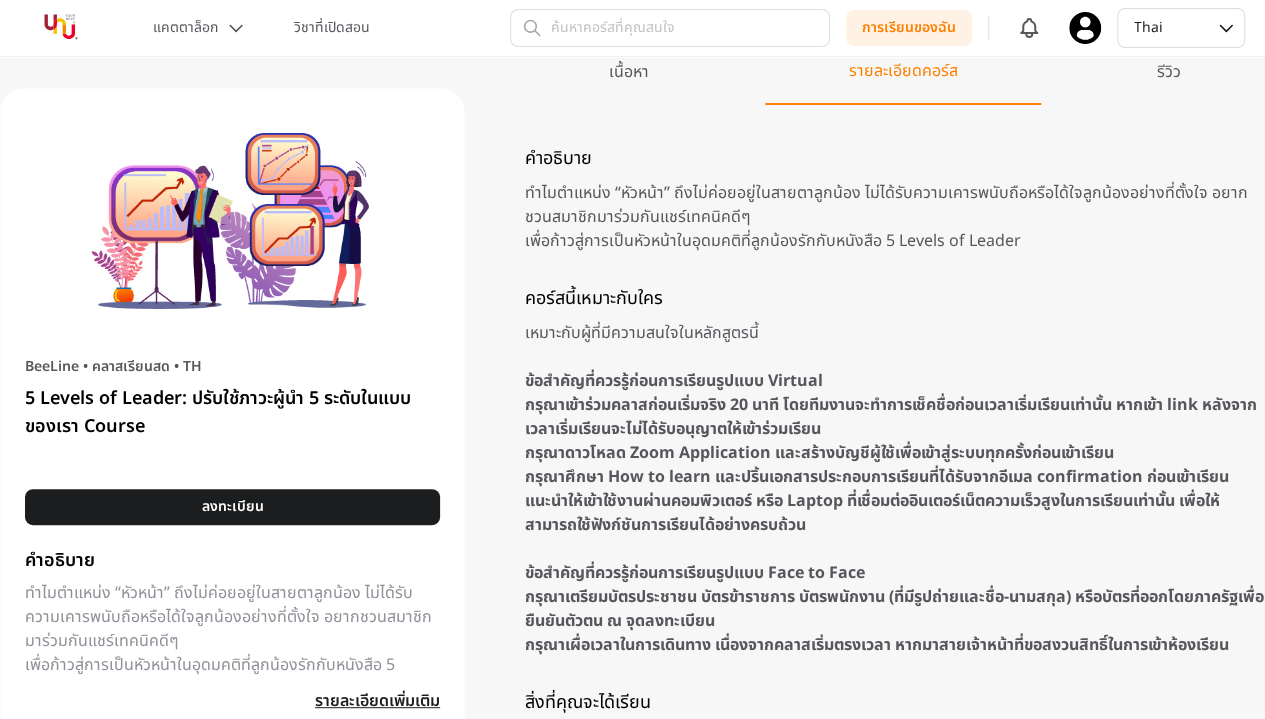 scroll, scrollTop: 0, scrollLeft: 0, axis: both 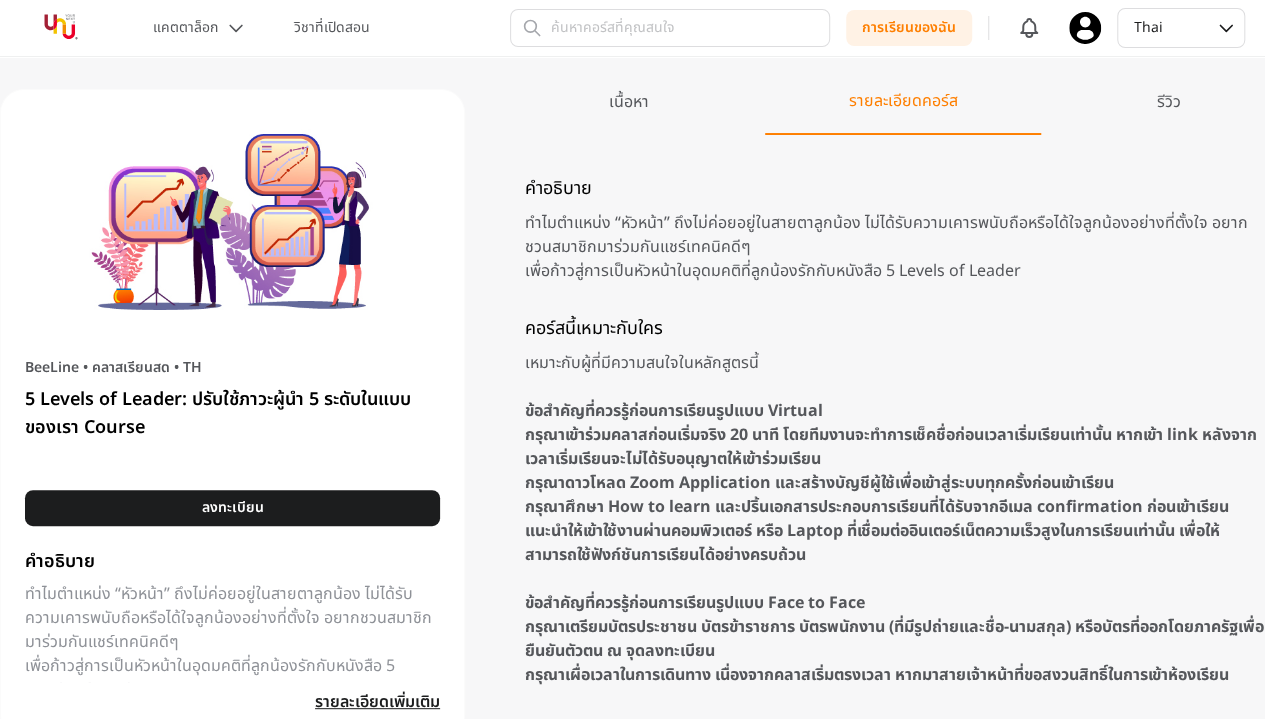 click on "เนื้อหา" at bounding box center [629, 112] 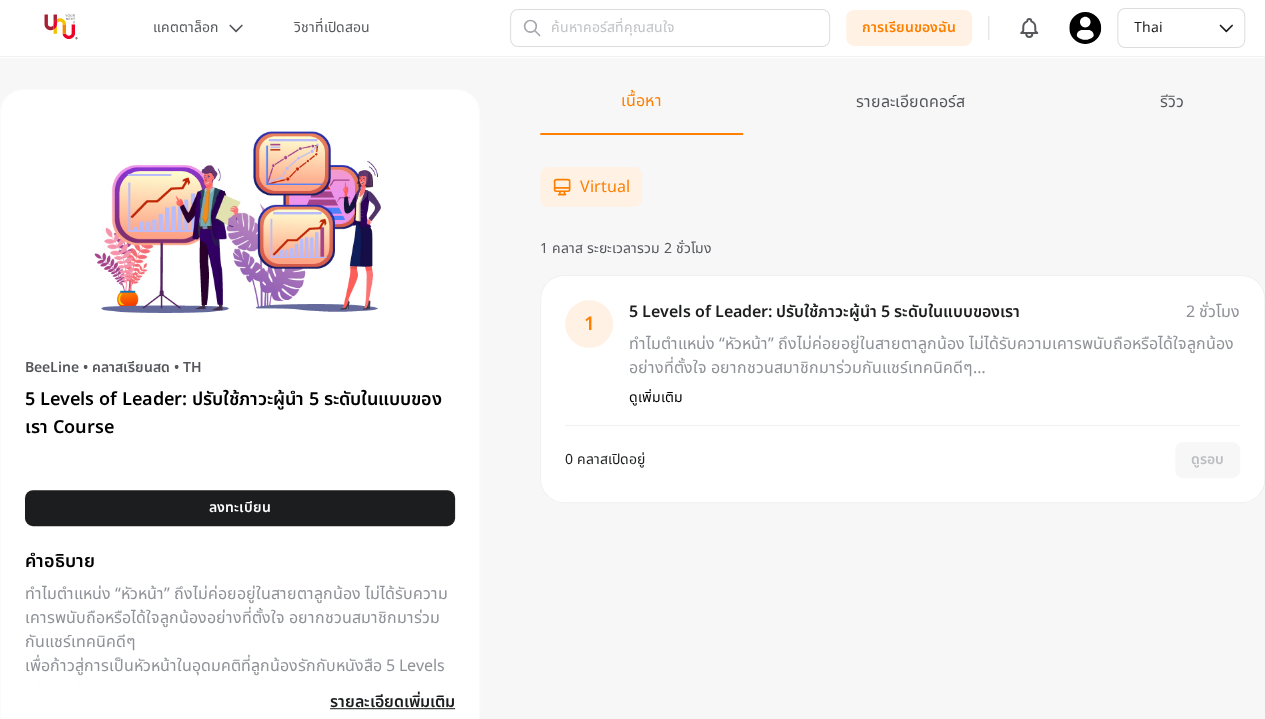 click on "รายละเอียดคอร์ส" at bounding box center (911, 112) 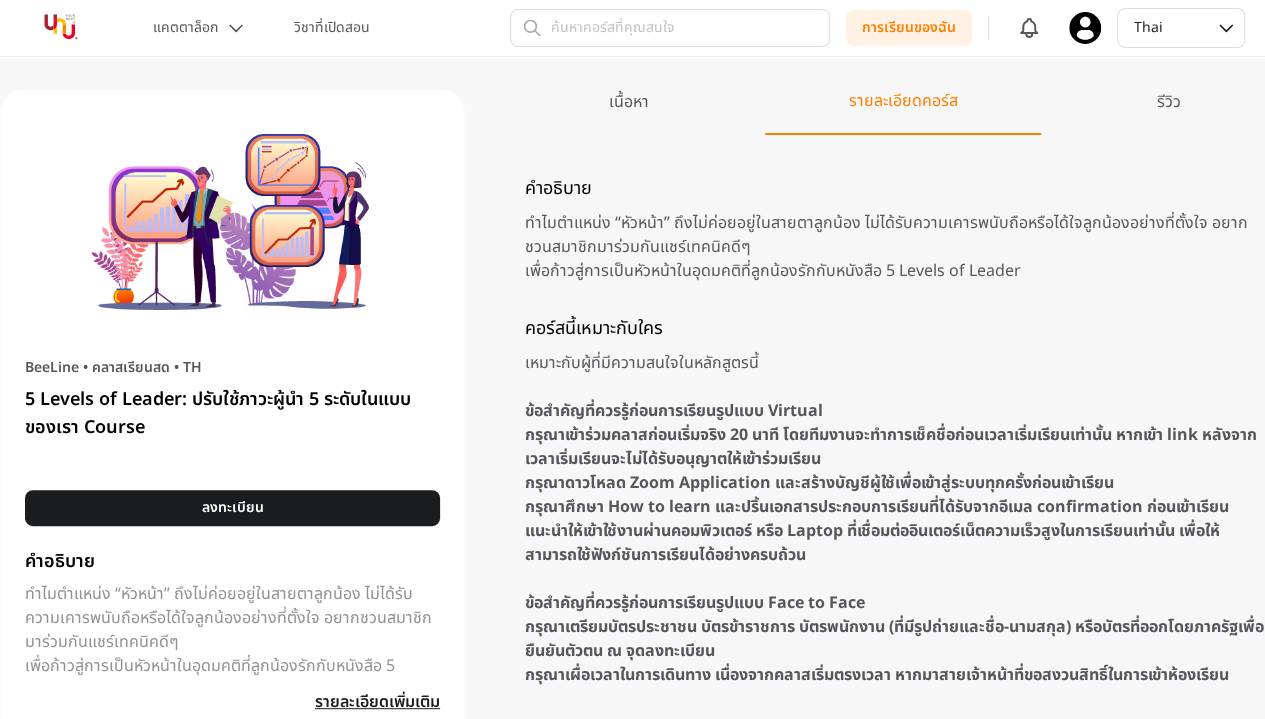 click on "รีวิว" at bounding box center (1169, 112) 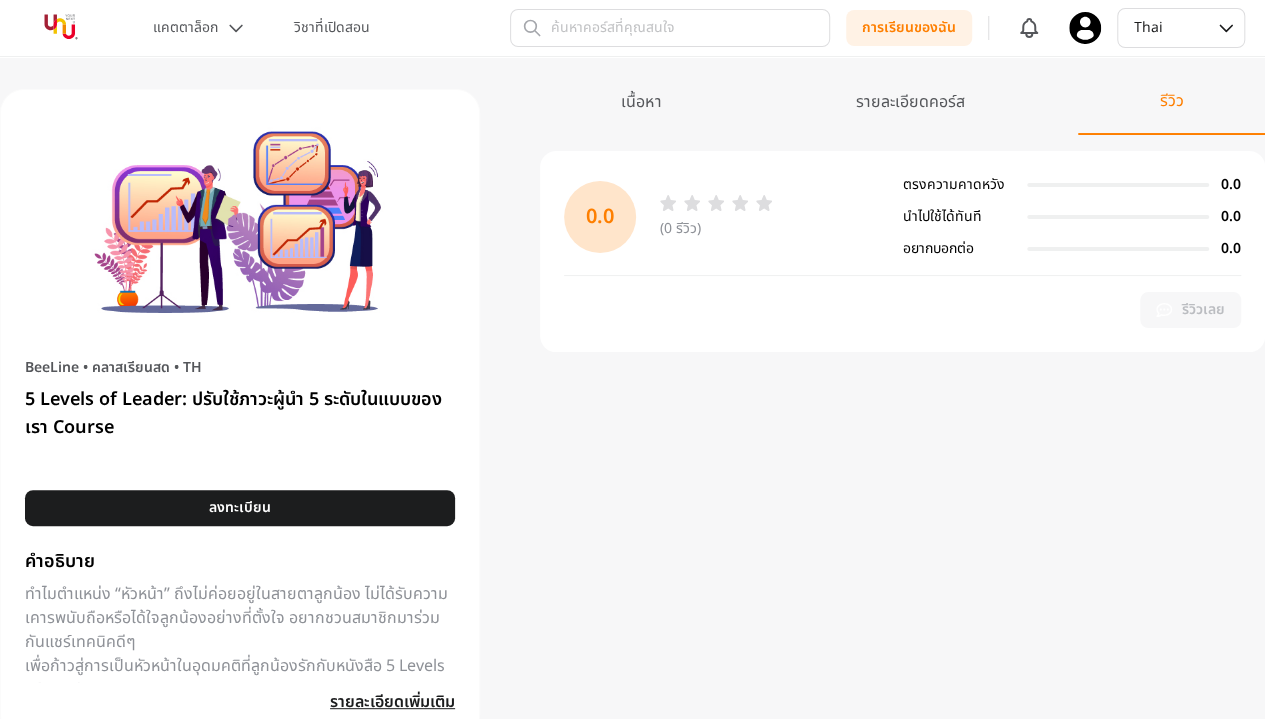 click on "เนื้อหา รายละเอียดคอร์ส รีวิว" at bounding box center (902, 112) 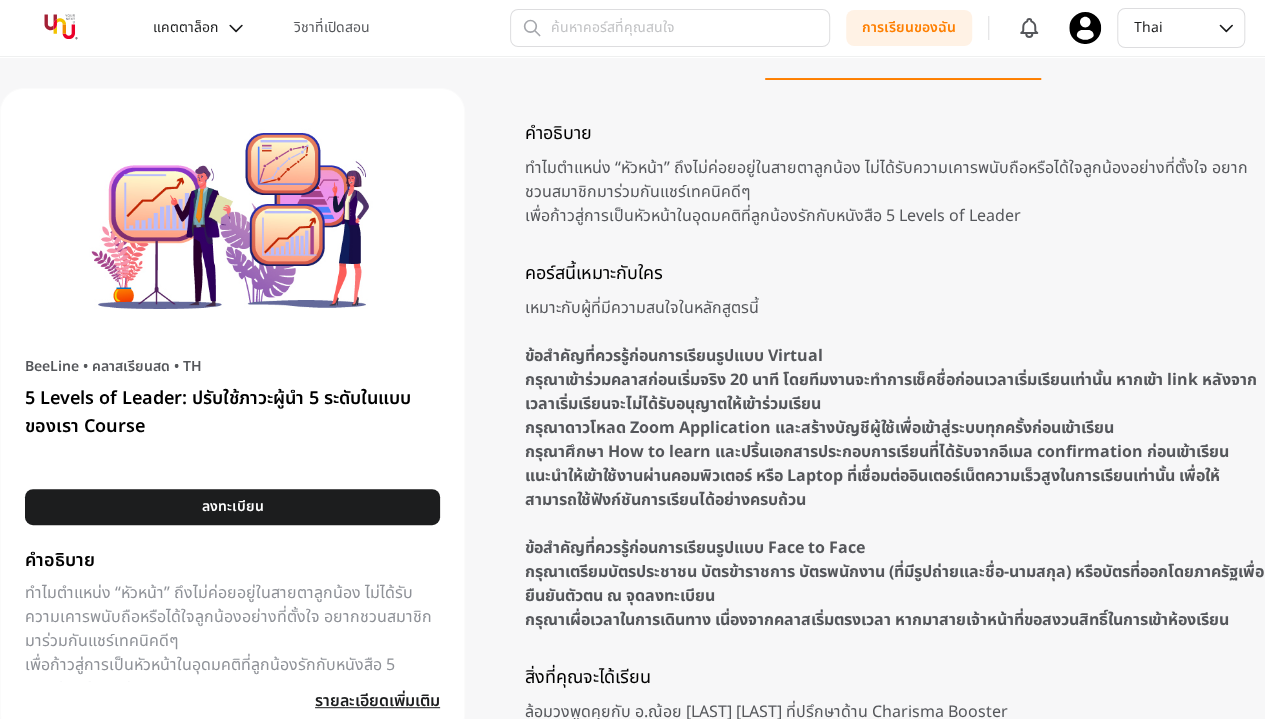 scroll, scrollTop: 0, scrollLeft: 0, axis: both 